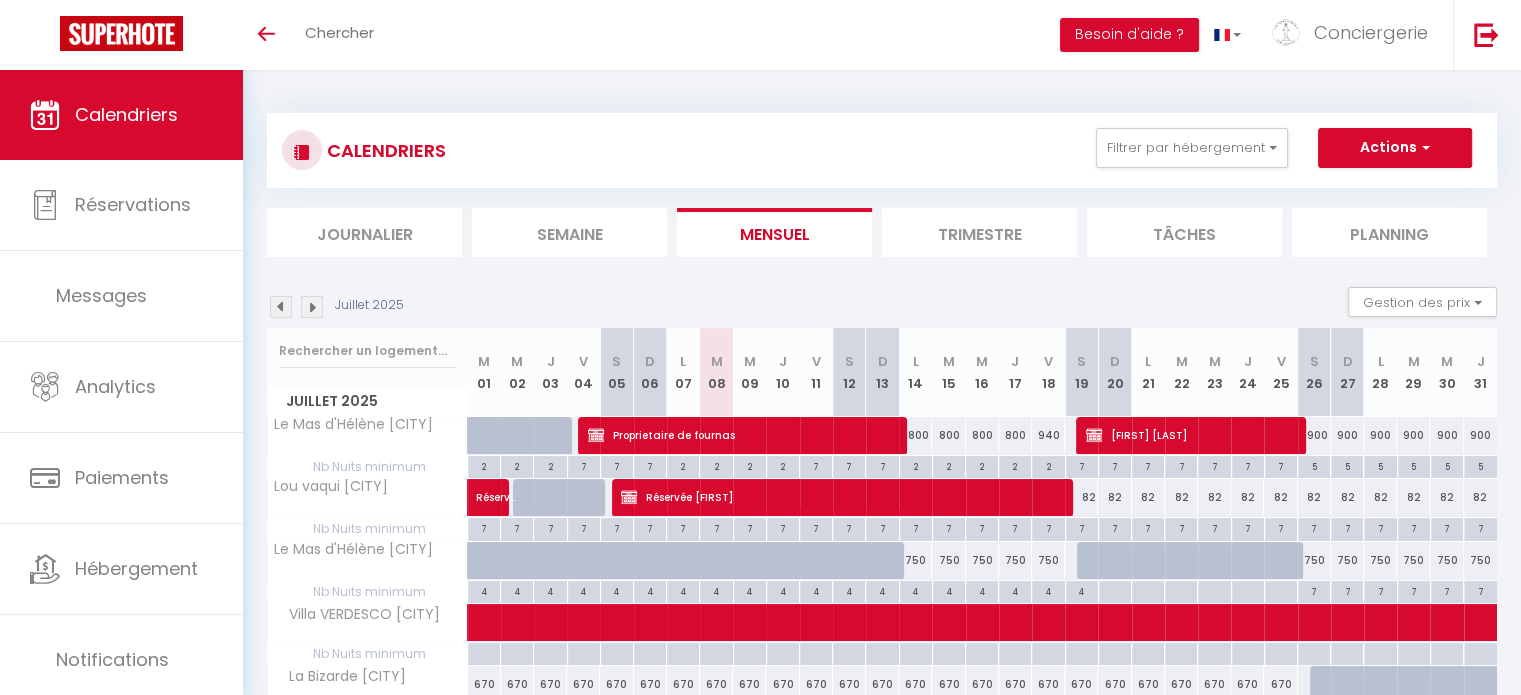 scroll, scrollTop: 20, scrollLeft: 0, axis: vertical 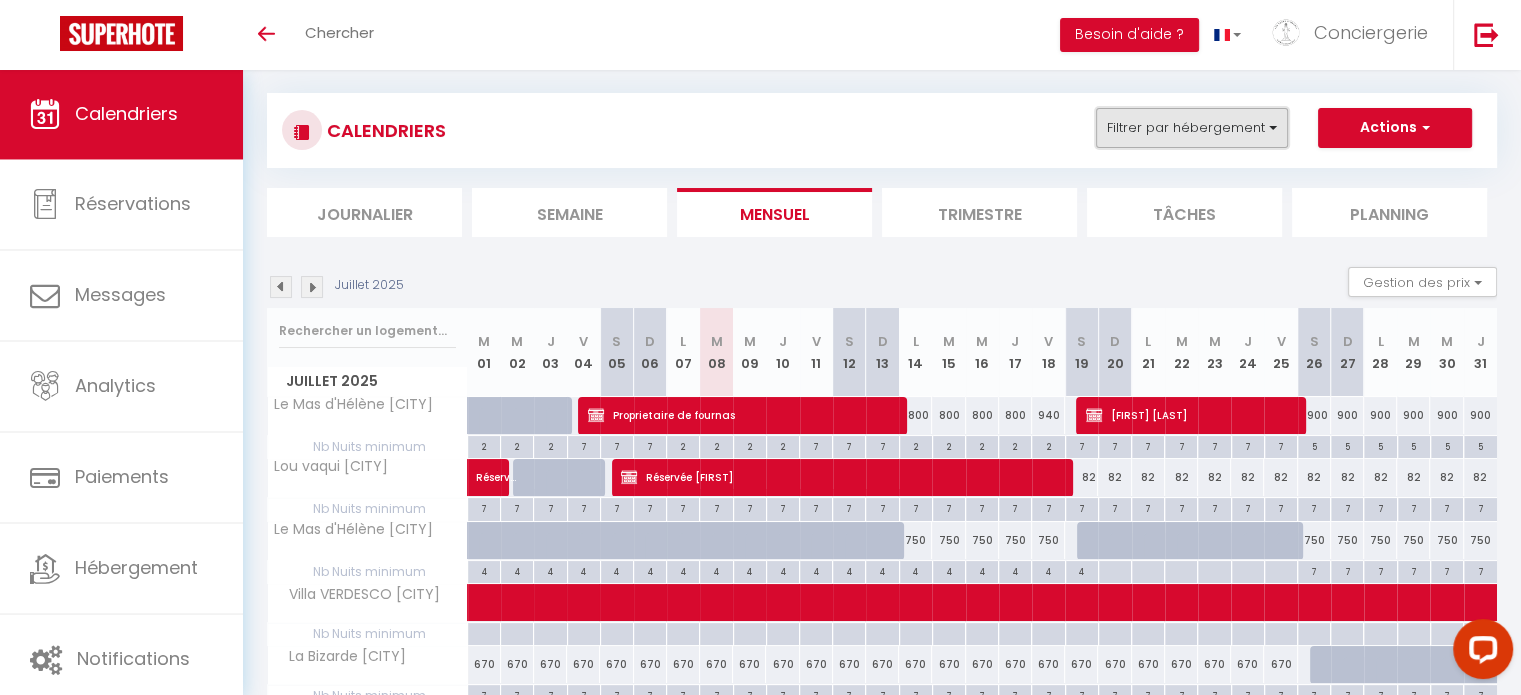 click on "Filtrer par hébergement" at bounding box center (1192, 128) 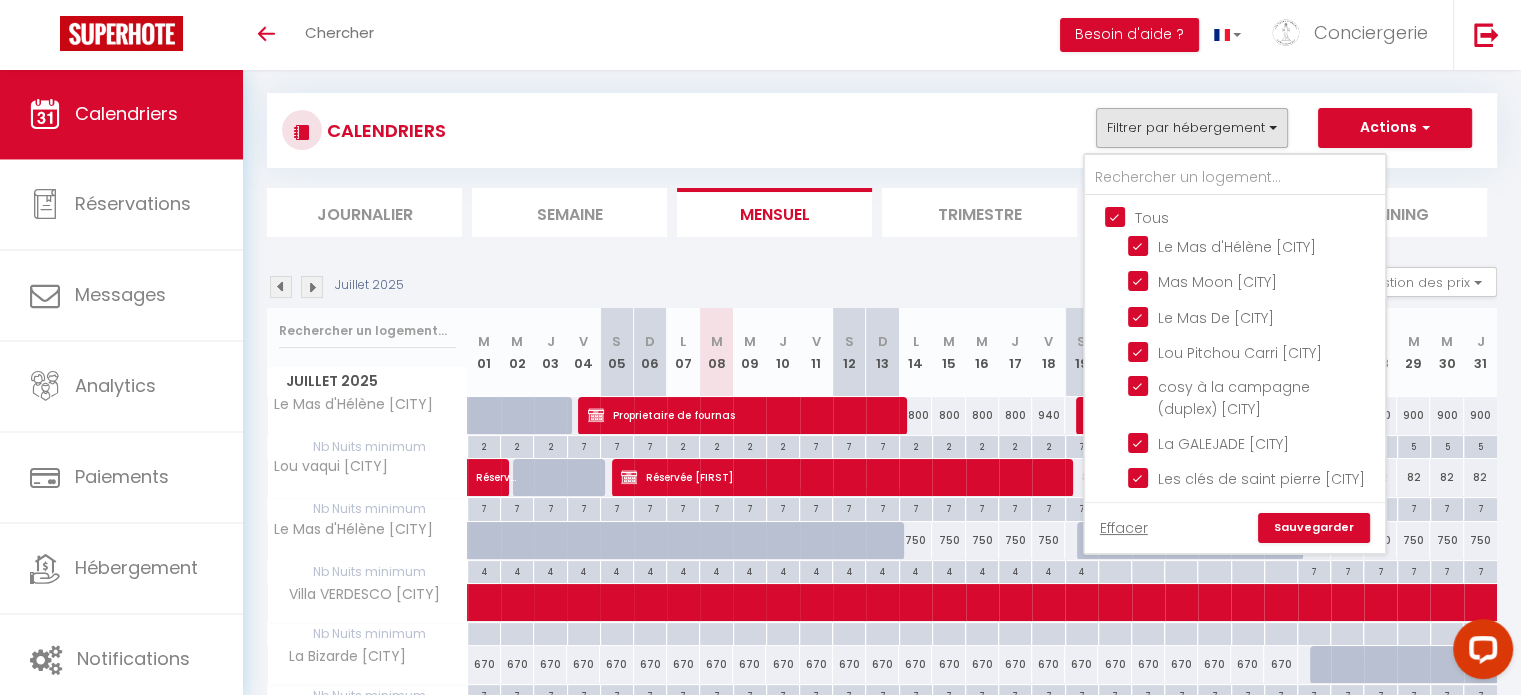 click on "Tous" at bounding box center (1255, 216) 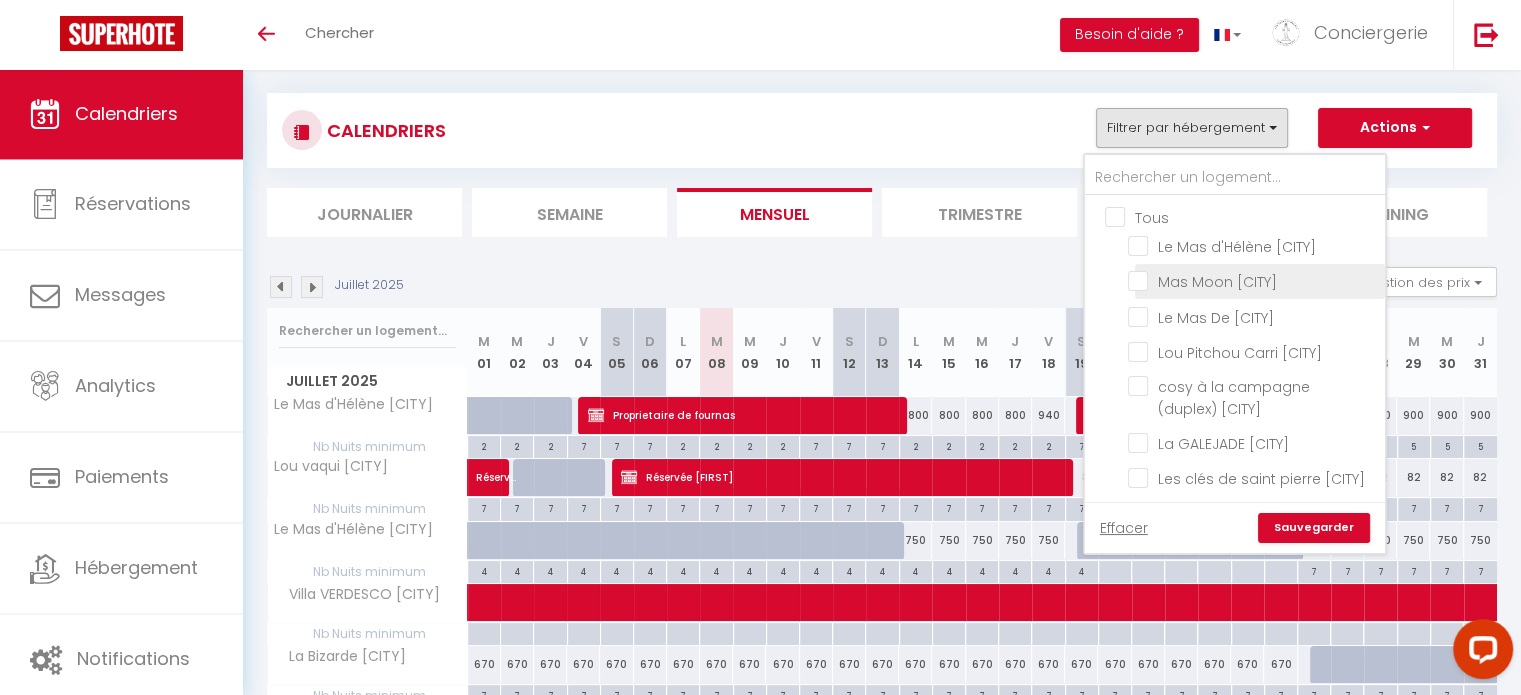 click on "Mas Moon [CITY]" at bounding box center [1253, 280] 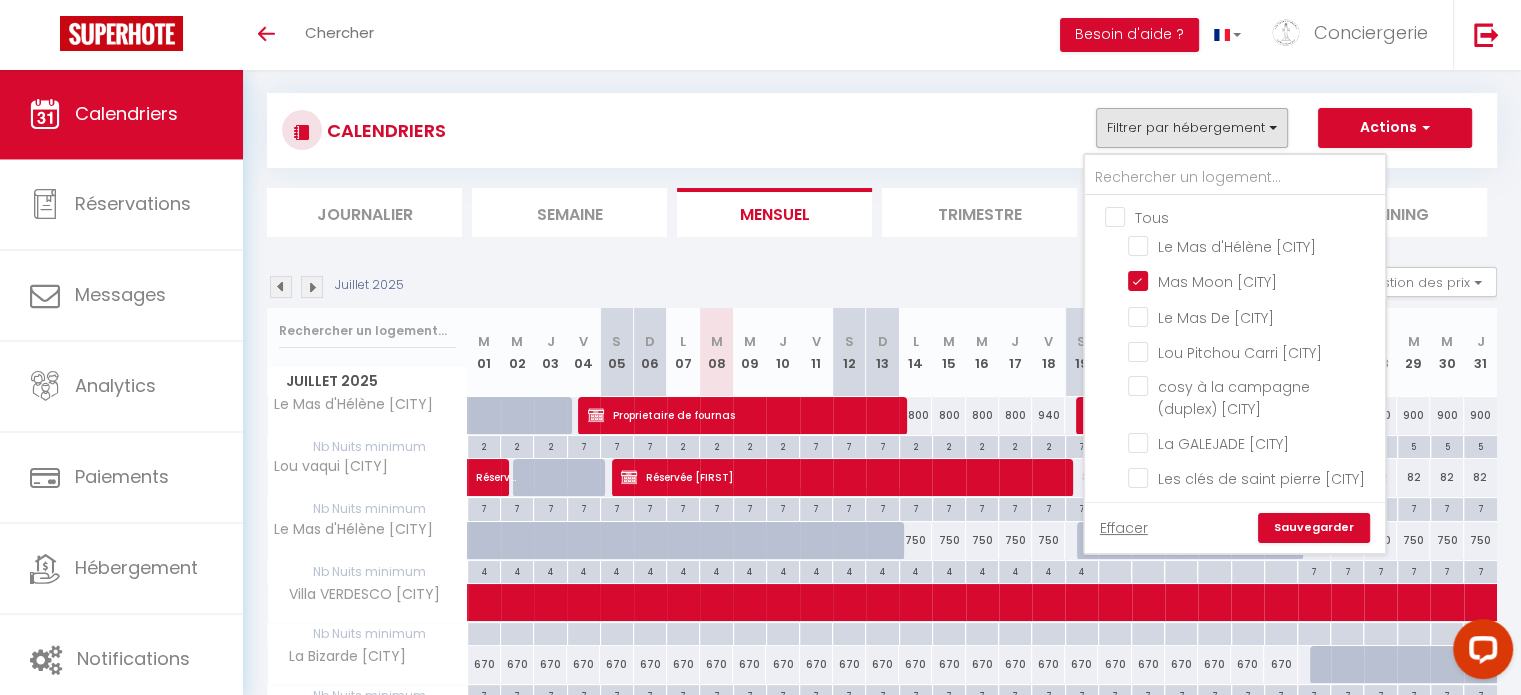 click on "Sauvegarder" at bounding box center (1314, 528) 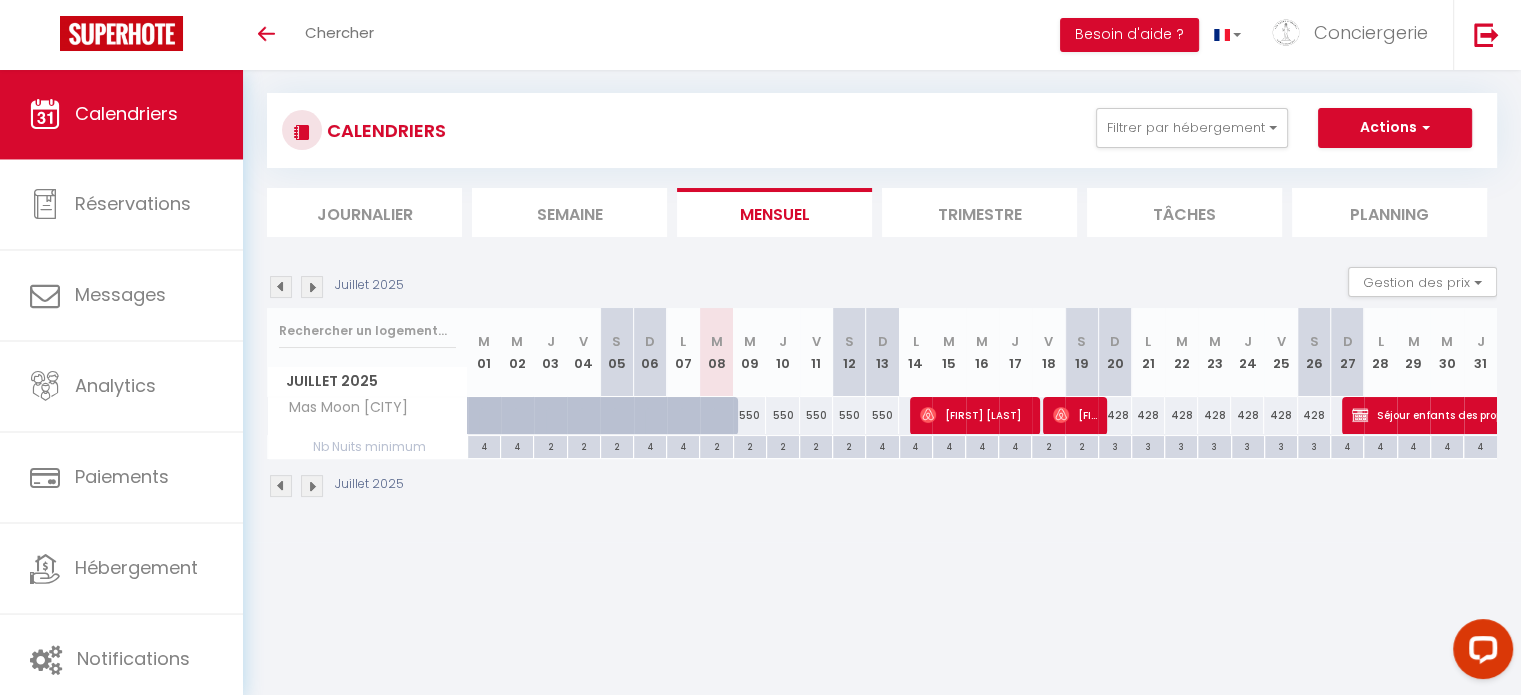 click at bounding box center (312, 486) 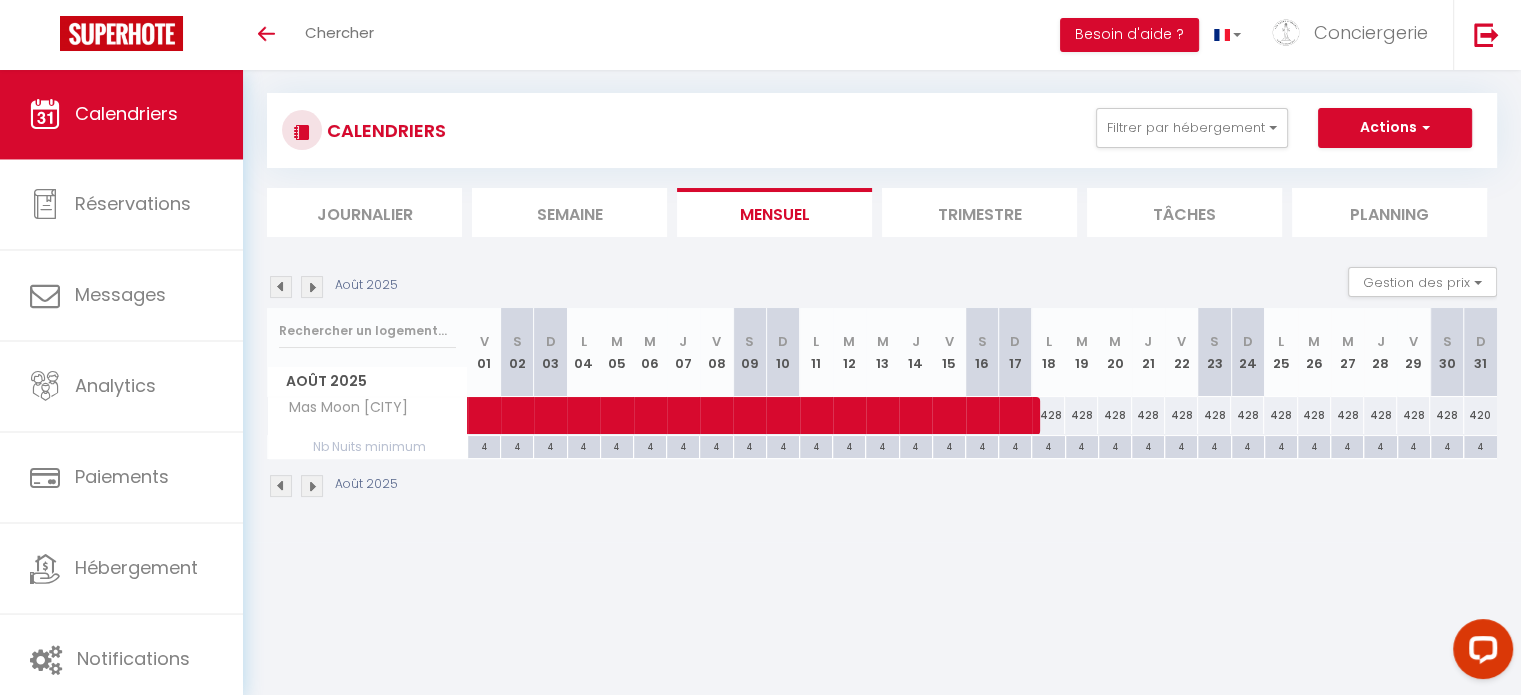 click at bounding box center (281, 486) 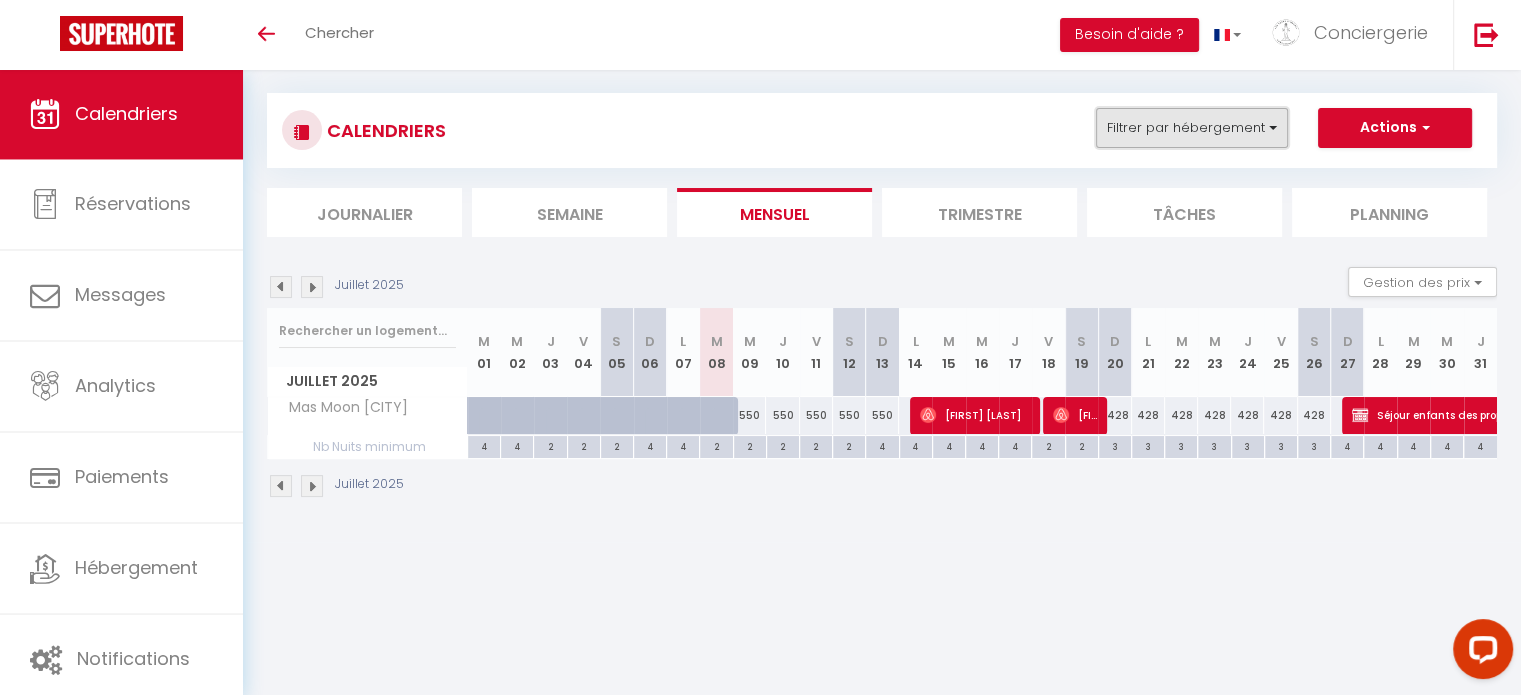 click on "Filtrer par hébergement" at bounding box center [1192, 128] 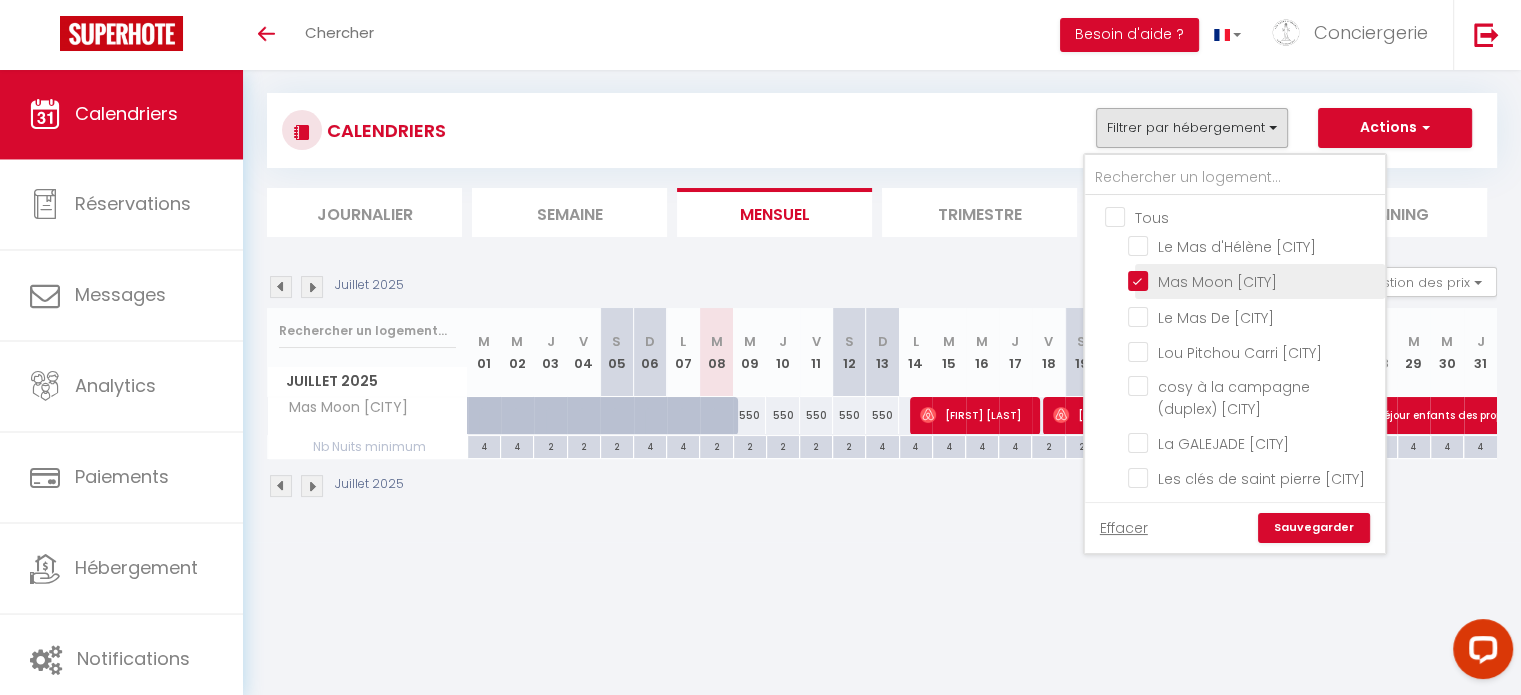 click on "Mas Moon [CITY]" at bounding box center (1253, 280) 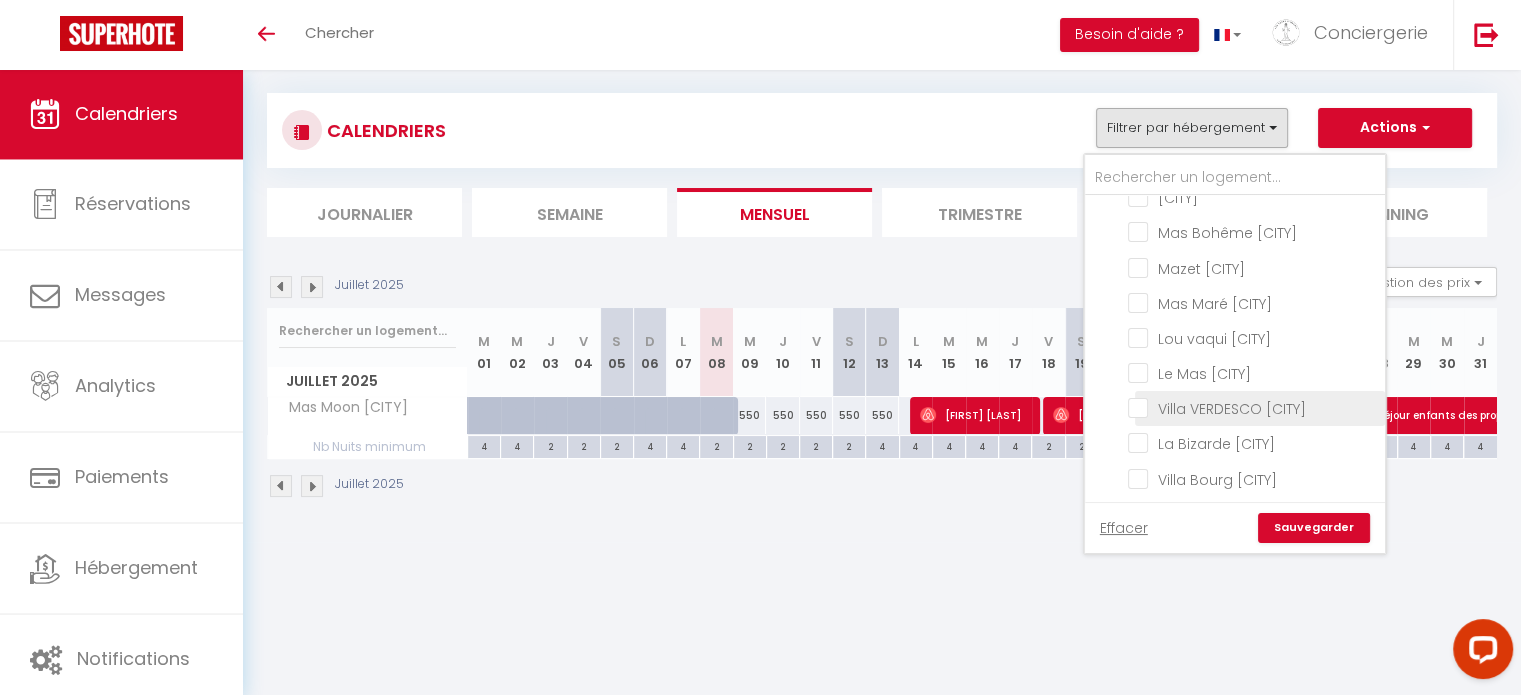 scroll, scrollTop: 284, scrollLeft: 0, axis: vertical 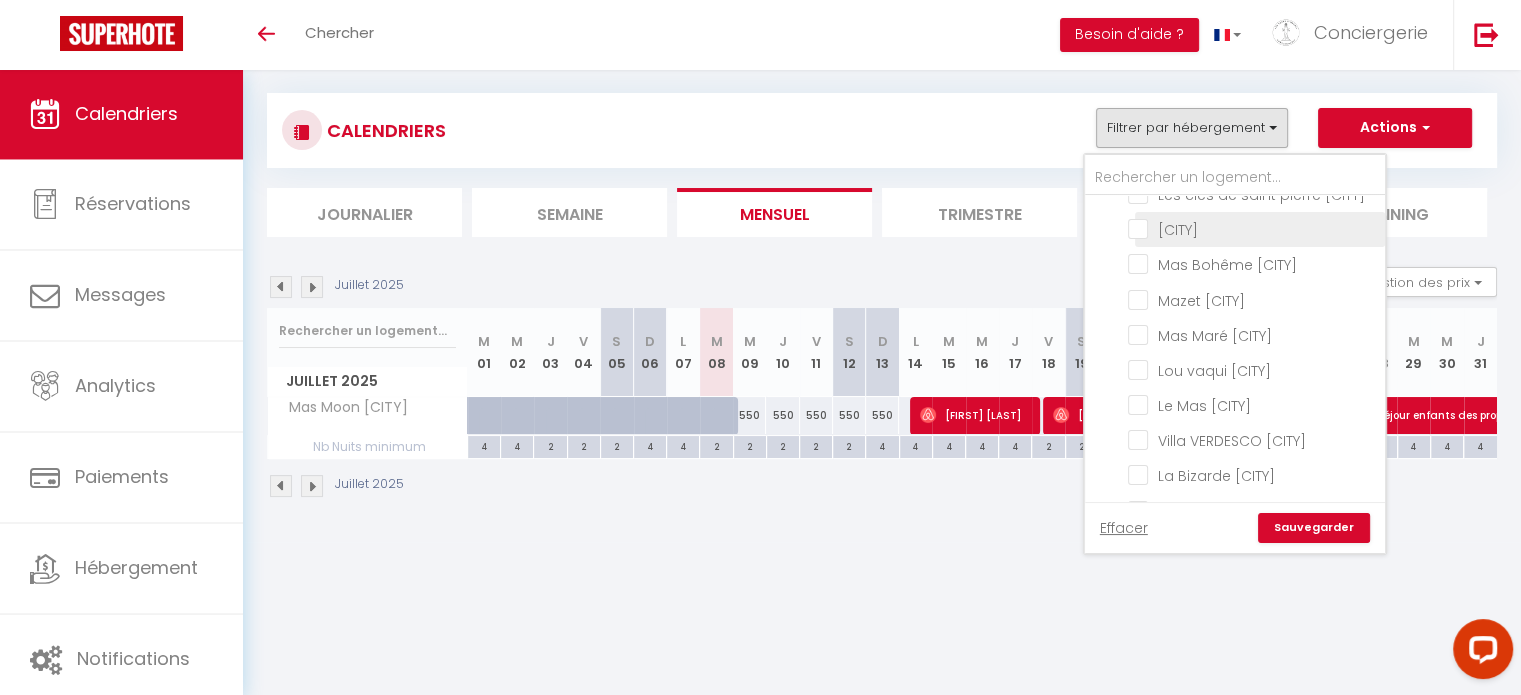 click on "[CITY]" at bounding box center (1253, 228) 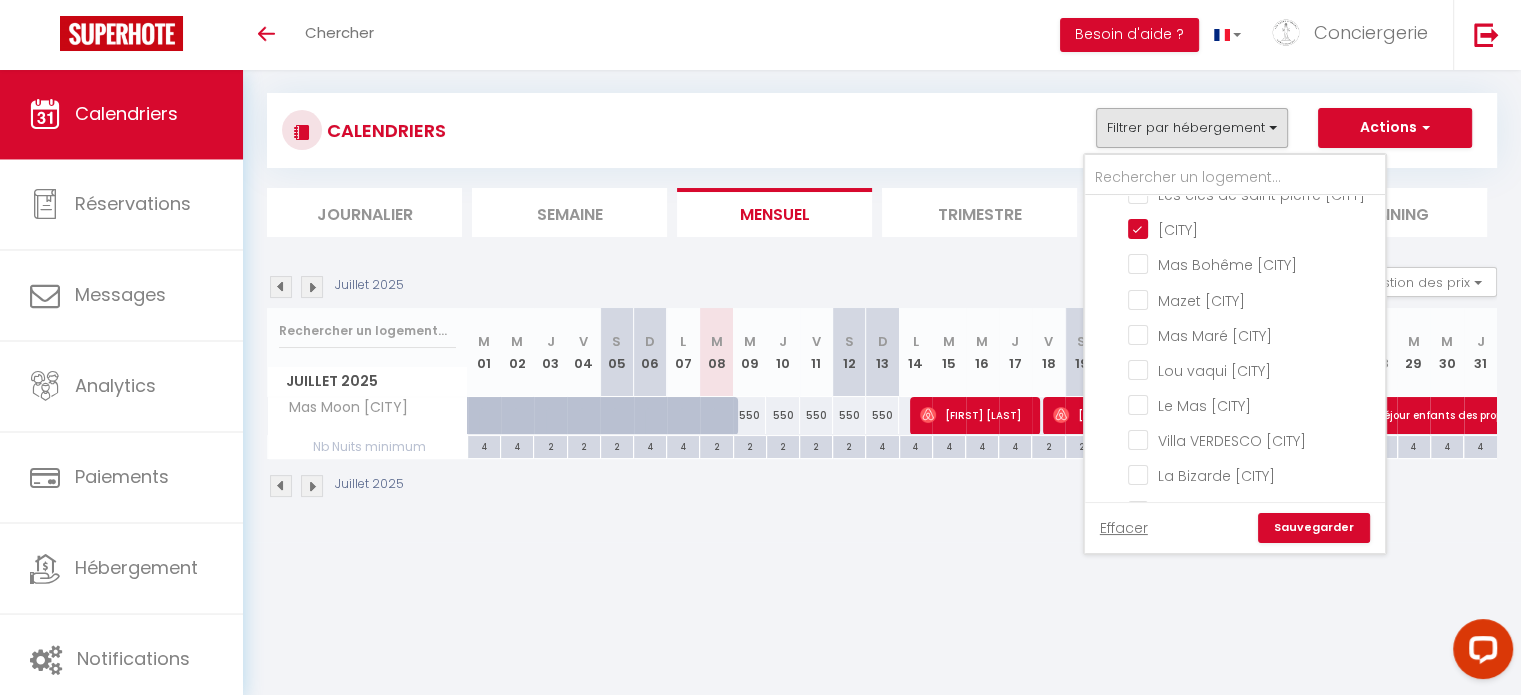 click on "Sauvegarder" at bounding box center (1314, 528) 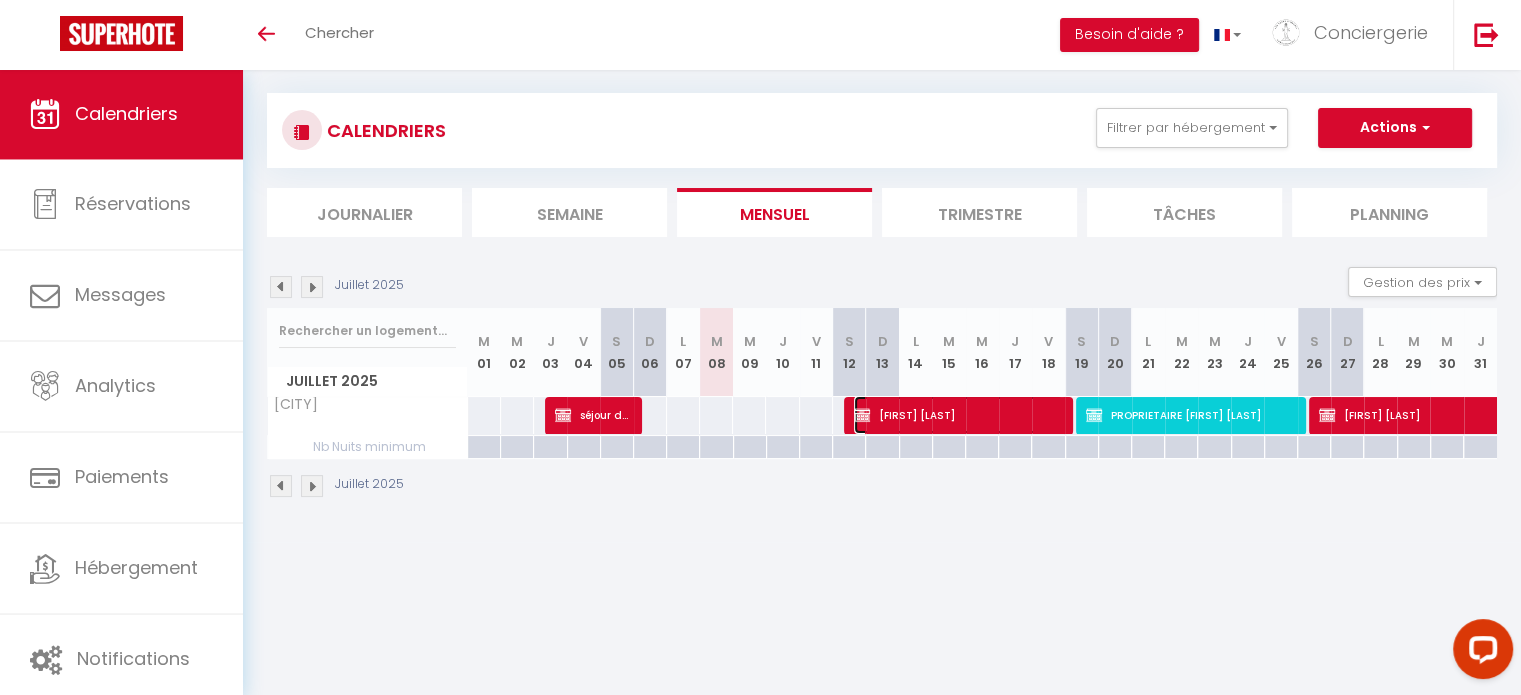 click on "[FIRST] [LAST]" at bounding box center [593, 415] 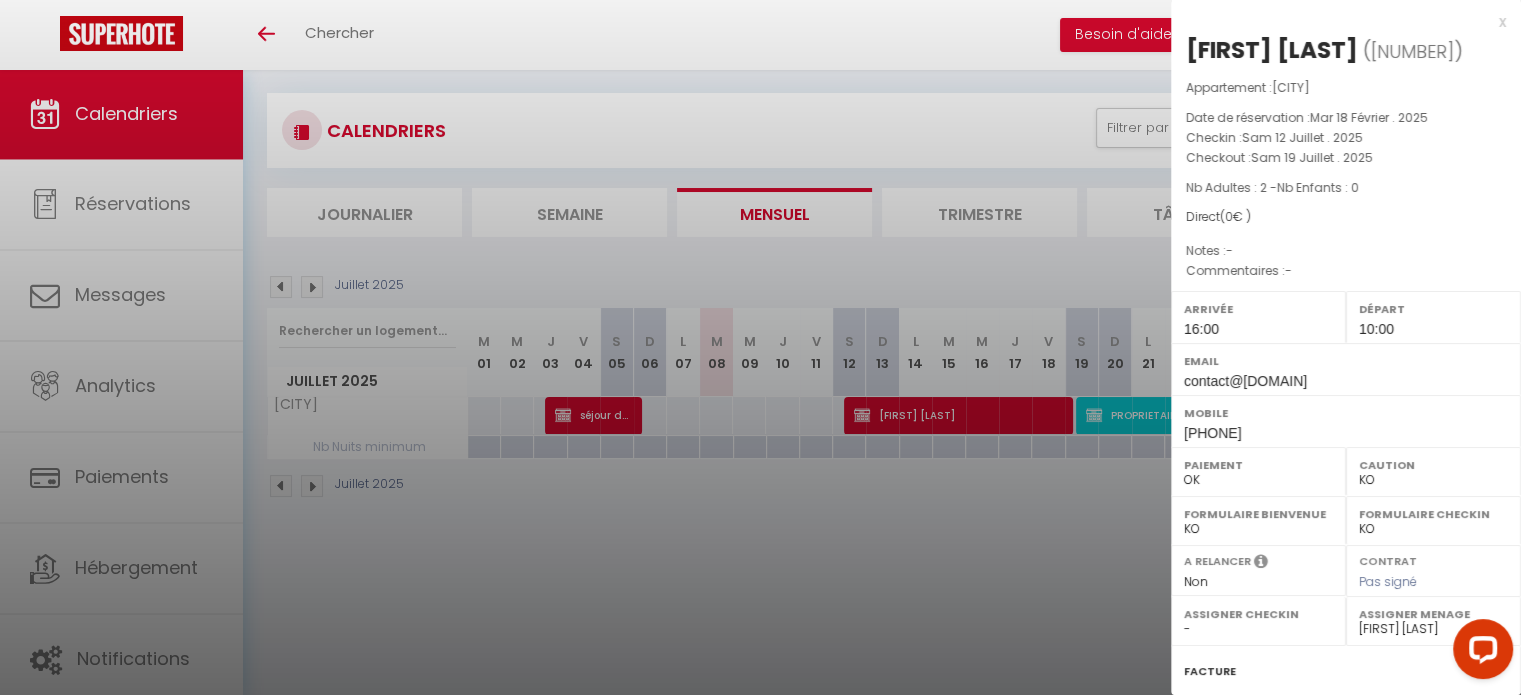 click at bounding box center (760, 347) 